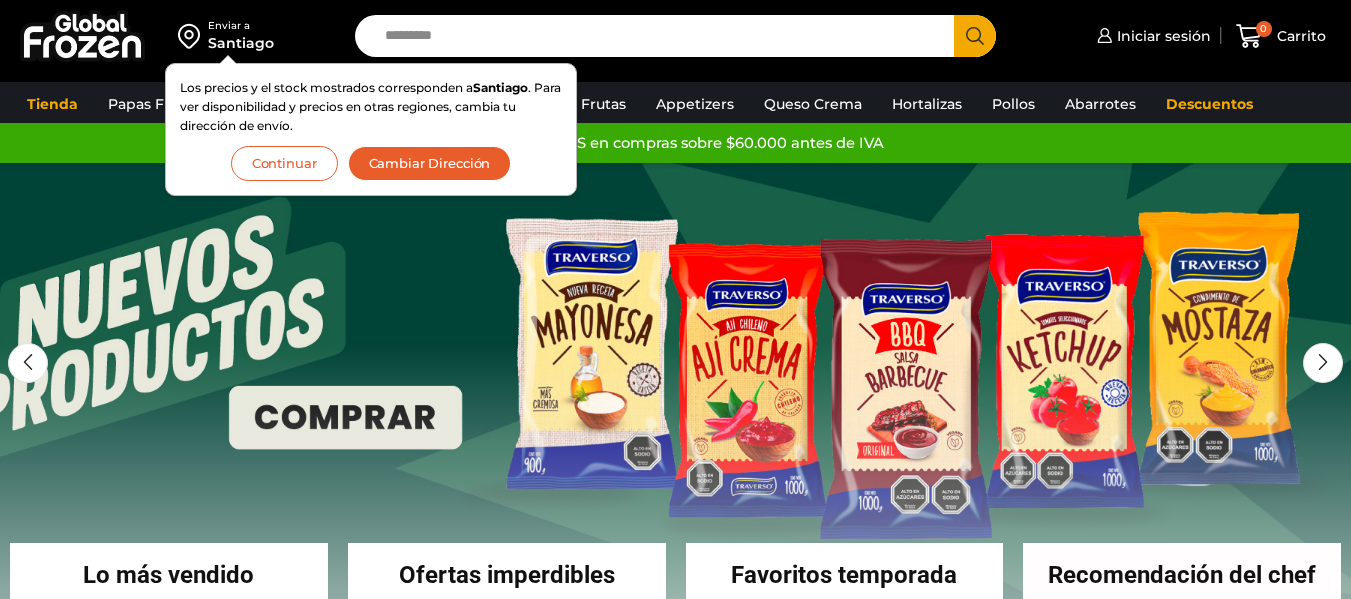 scroll, scrollTop: 0, scrollLeft: 0, axis: both 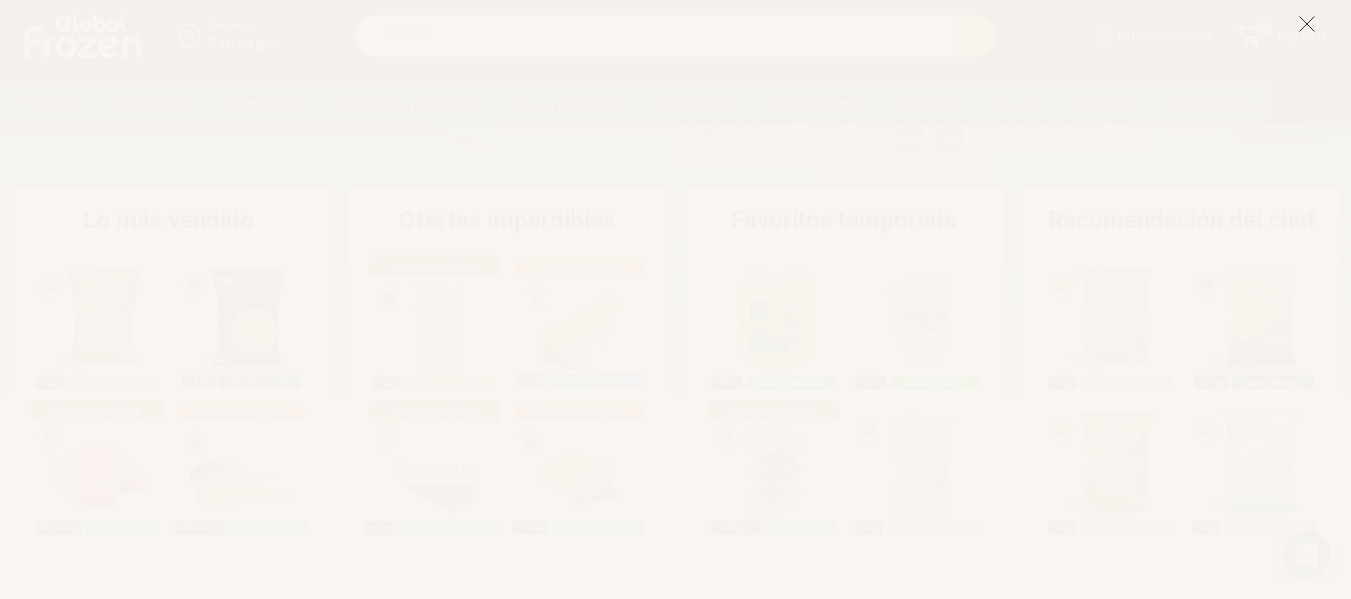 click 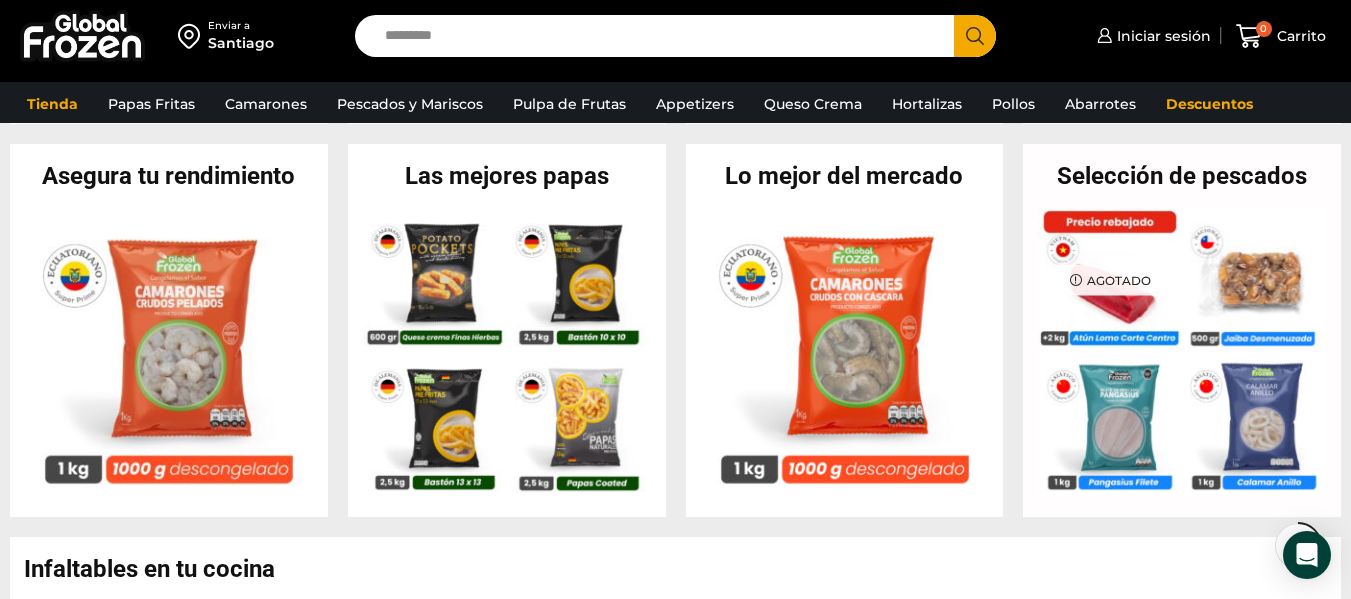 scroll, scrollTop: 804, scrollLeft: 0, axis: vertical 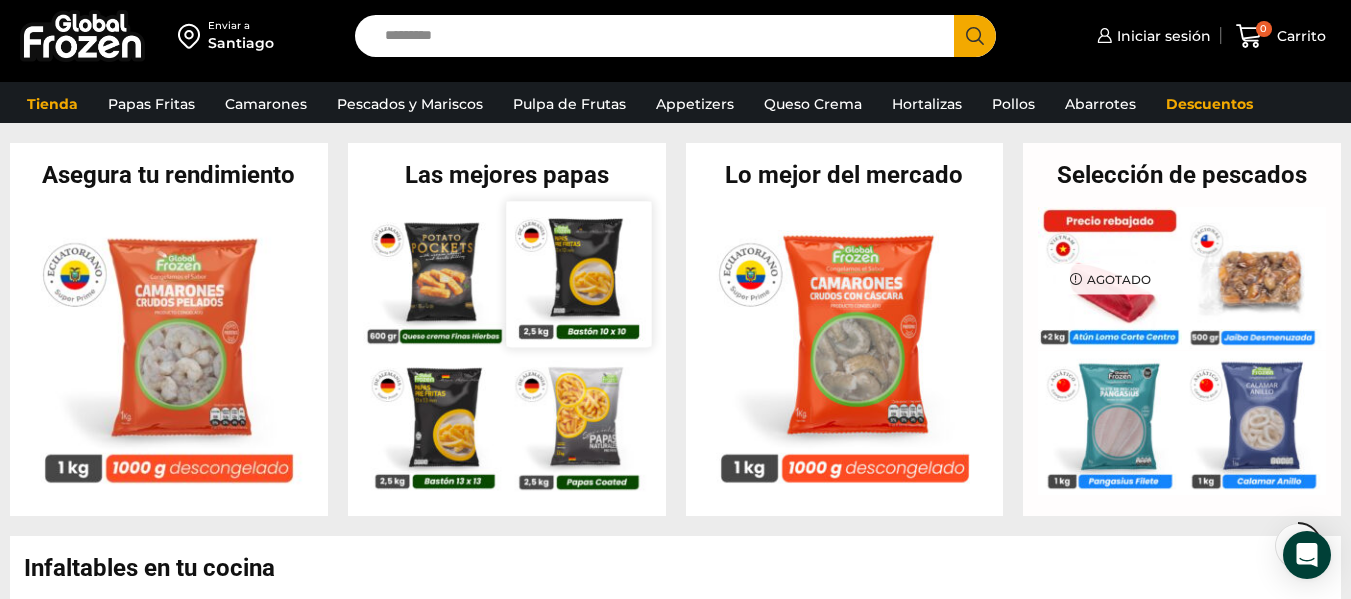 click at bounding box center (578, 273) 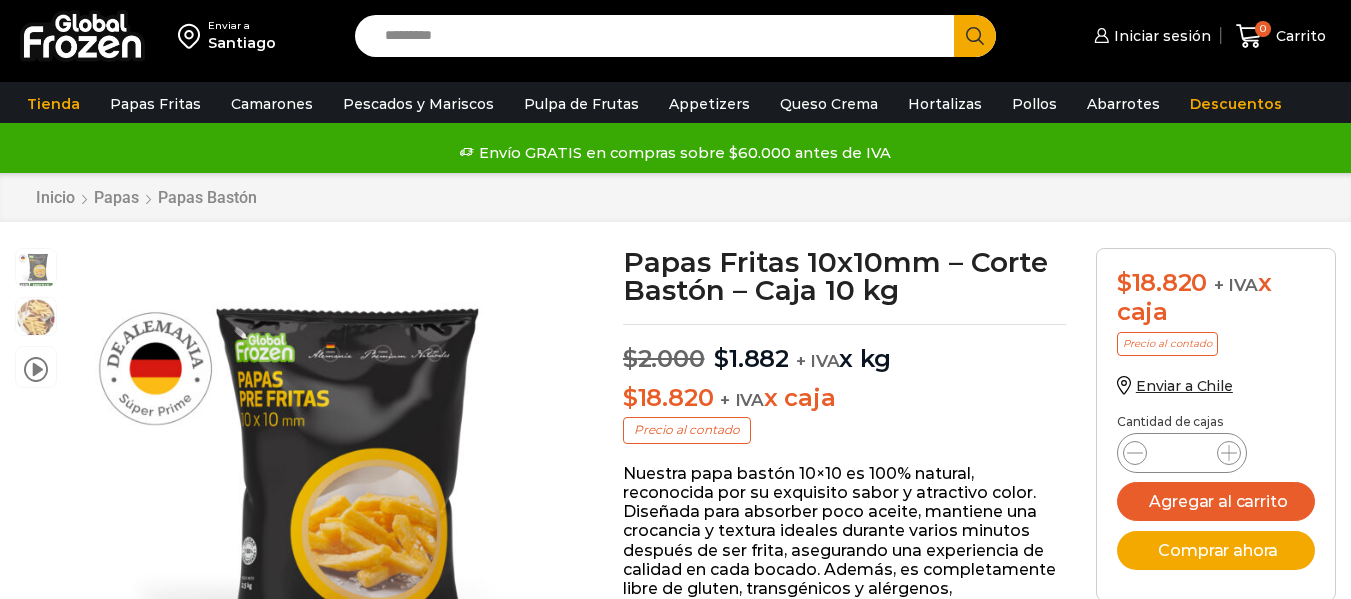 scroll, scrollTop: 1, scrollLeft: 0, axis: vertical 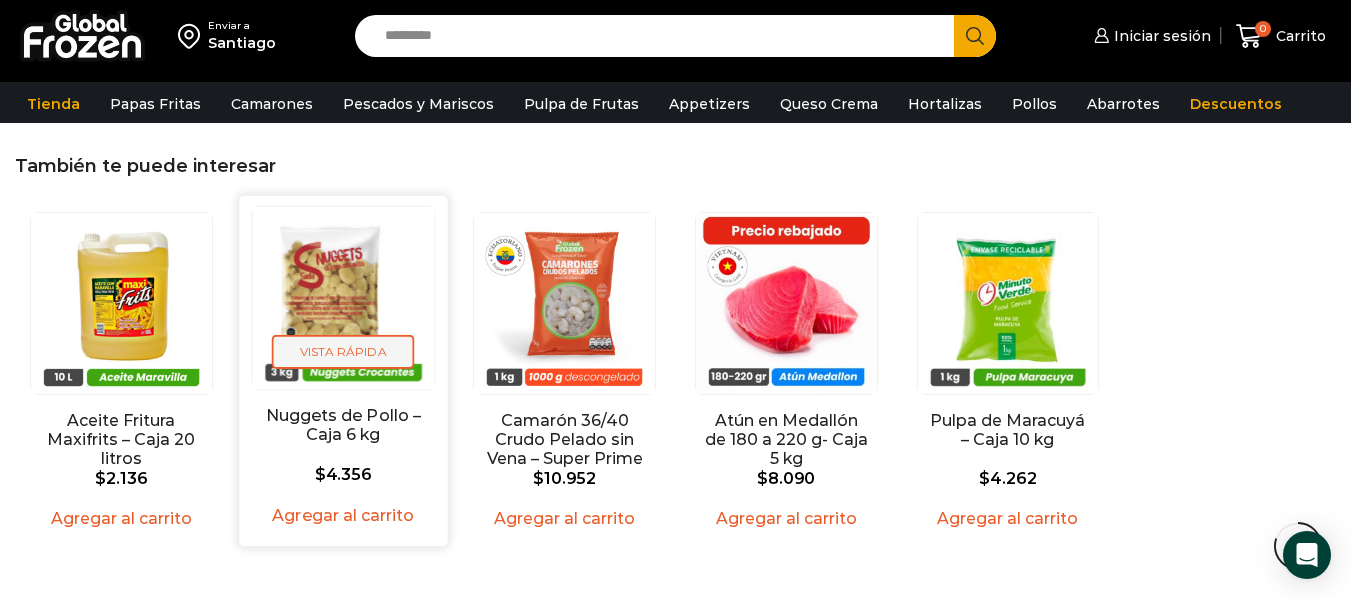 click on "Vista Rápida" at bounding box center [342, 351] 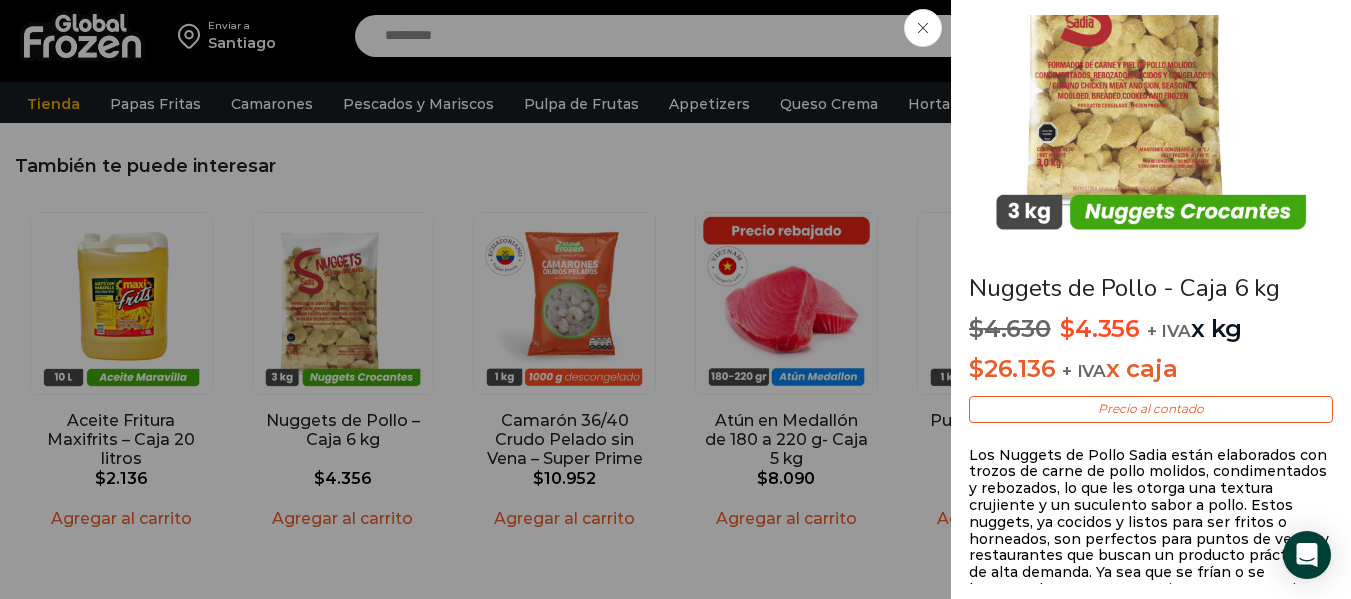 scroll, scrollTop: 0, scrollLeft: 0, axis: both 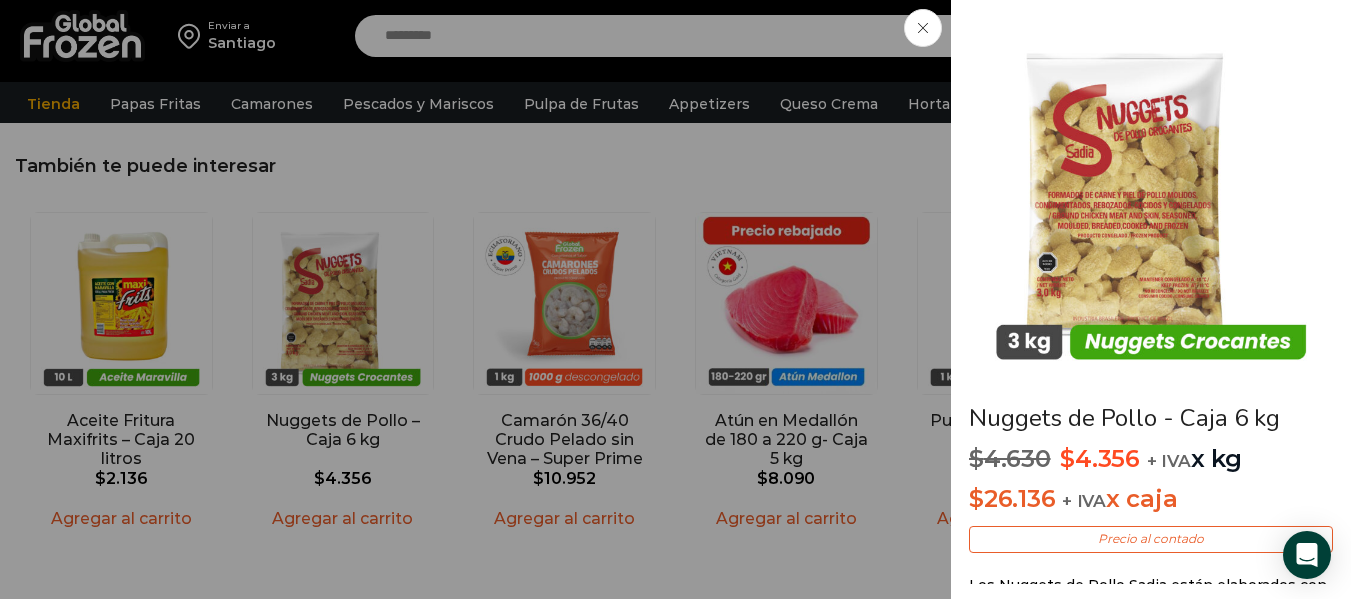 click on "Nuggets de Pollo - Caja 6 kg
$ 4.630   Original price was: $4.630. $ 4.356 Current price is: $4.356.   + IVA  x kg
$ 26.136   + IVA  x caja
Precio al contado
Los Nuggets de Pollo Sadia están elaborados con trozos de carne de pollo molidos, condimentados y rebozados, lo que les otorga una textura crujiente y un suculento sabor a pollo. Estos nuggets, ya cocidos y listos para ser fritos o horneados, son perfectos para puntos de venta y restaurantes que buscan un producto práctico y de alta demanda. Ya sea que se frían o se horneen, los nuggets mantienen su crocancia y sabor, siendo una opción ideal para comidas rápidas o como snack." at bounding box center [675, -2181] 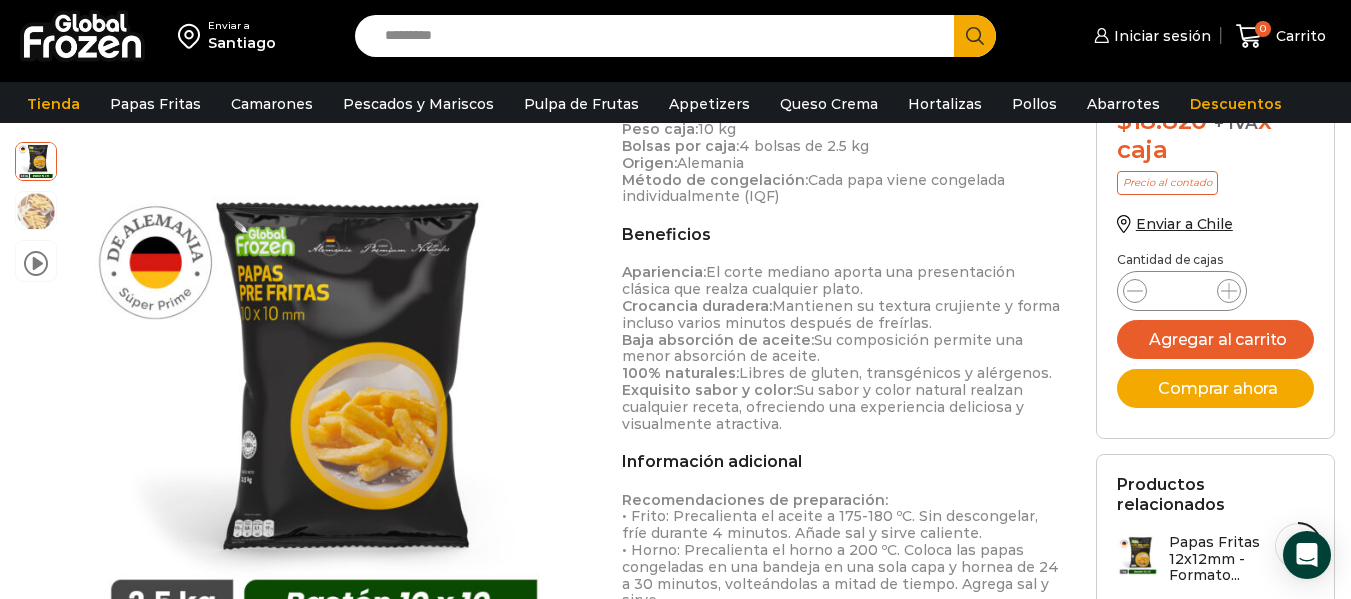 scroll, scrollTop: 966, scrollLeft: 0, axis: vertical 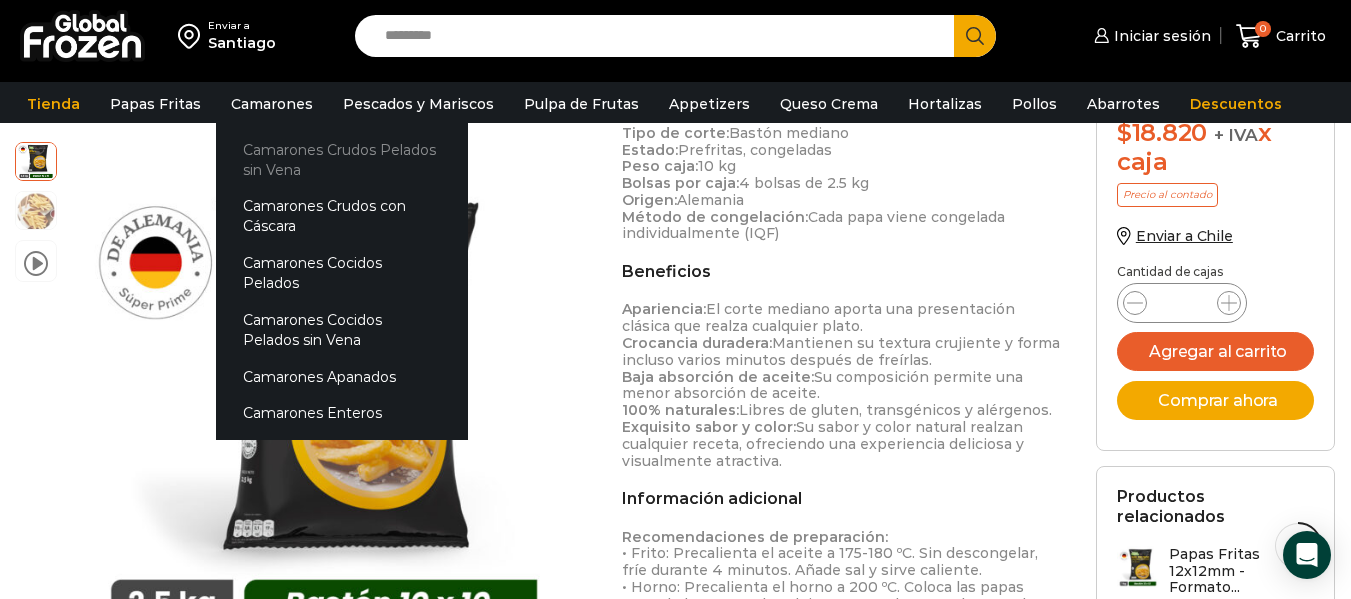 click on "Camarones Crudos Pelados sin Vena" at bounding box center [342, 159] 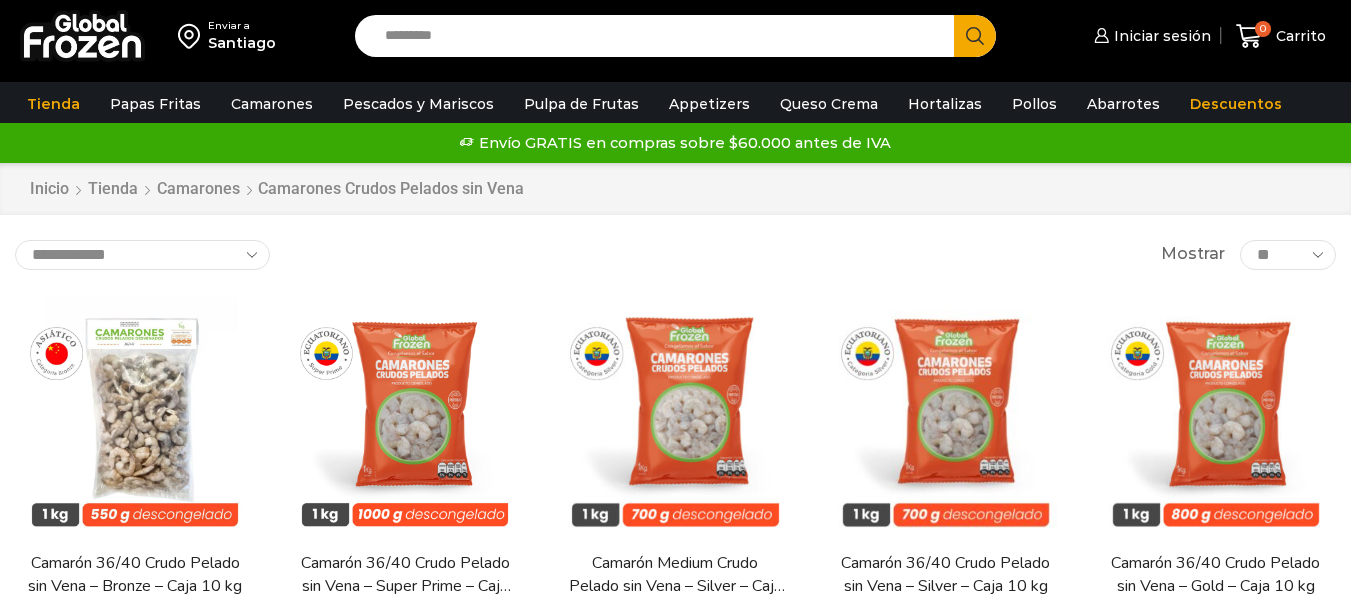 scroll, scrollTop: 0, scrollLeft: 0, axis: both 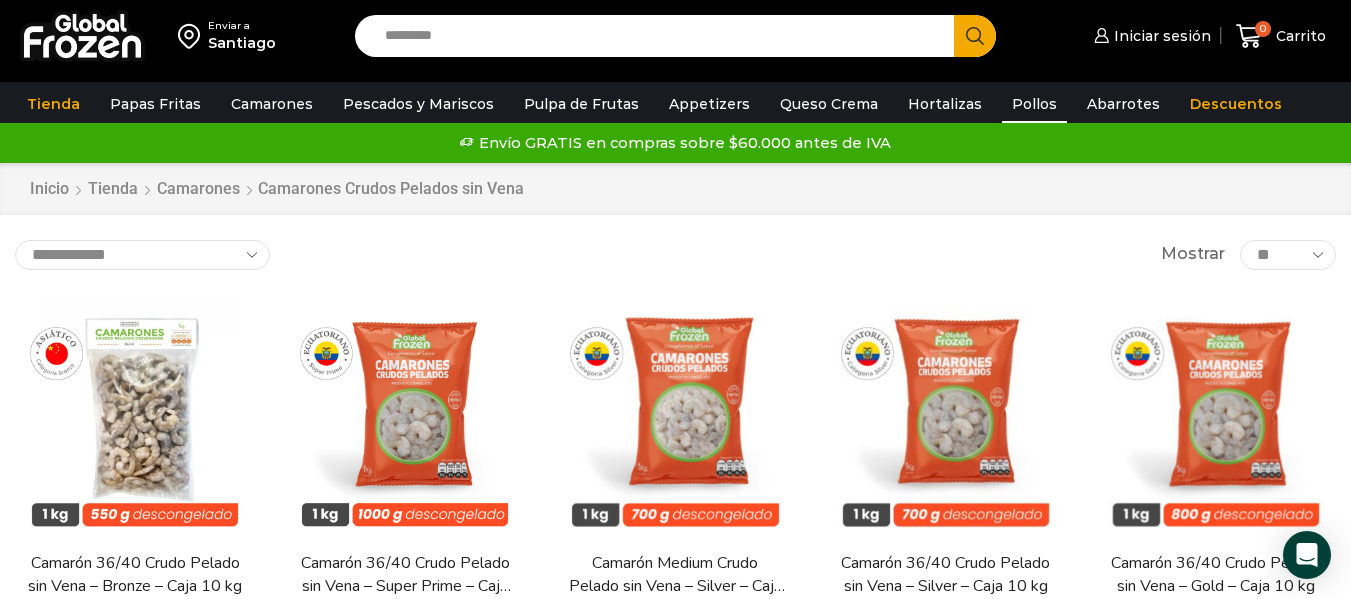 click on "Pollos" at bounding box center (1034, 104) 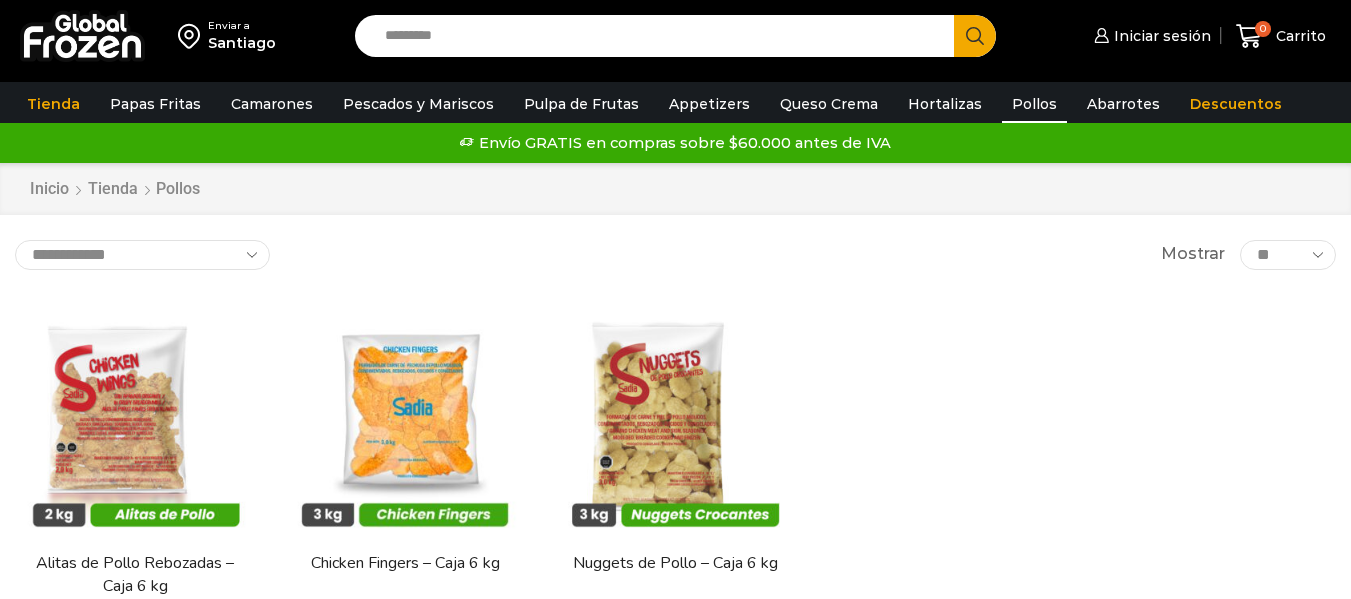 scroll, scrollTop: 0, scrollLeft: 0, axis: both 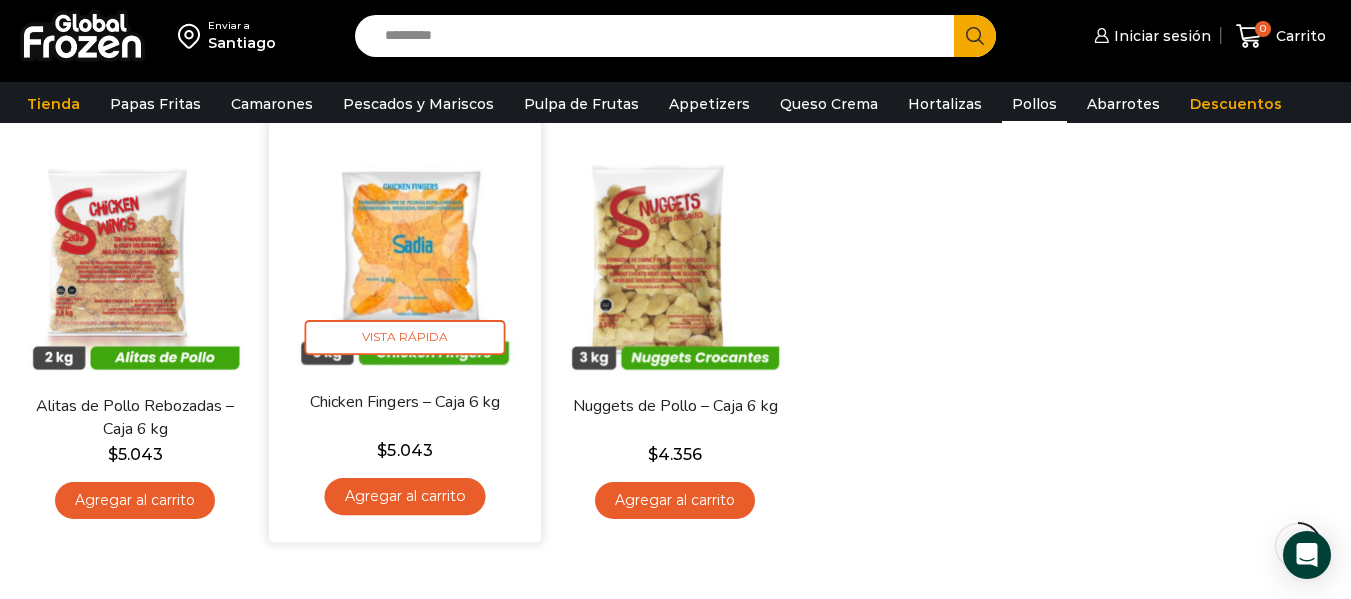 click at bounding box center (405, 254) 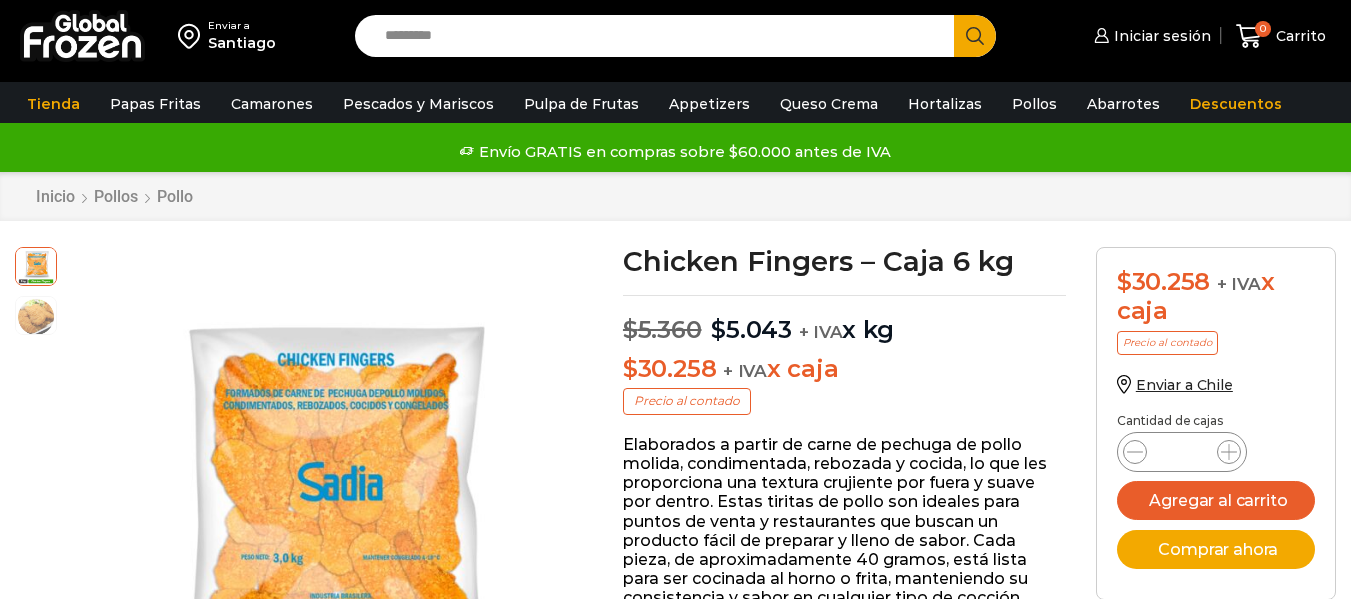 scroll, scrollTop: 1, scrollLeft: 0, axis: vertical 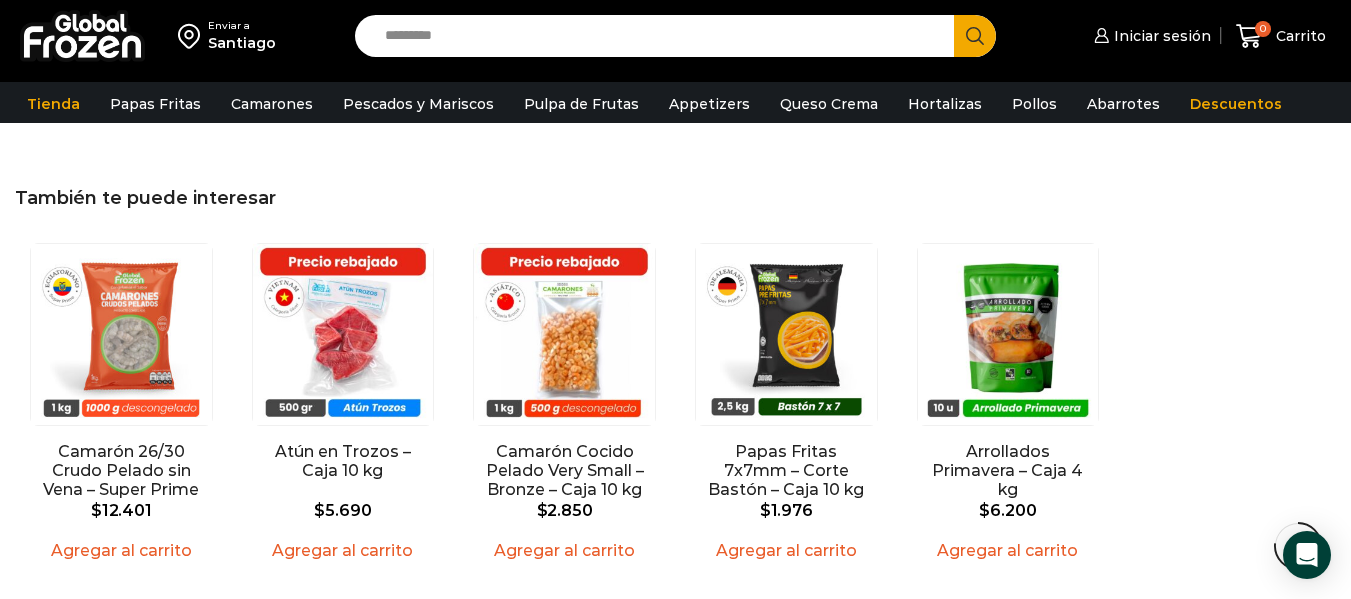 click on "Hay stock
Vista Rápida
Camarón 26/30 Crudo Pelado sin Vena – Super Prime – Caja 10 kg
$ [PRICE]
$" at bounding box center [675, 407] 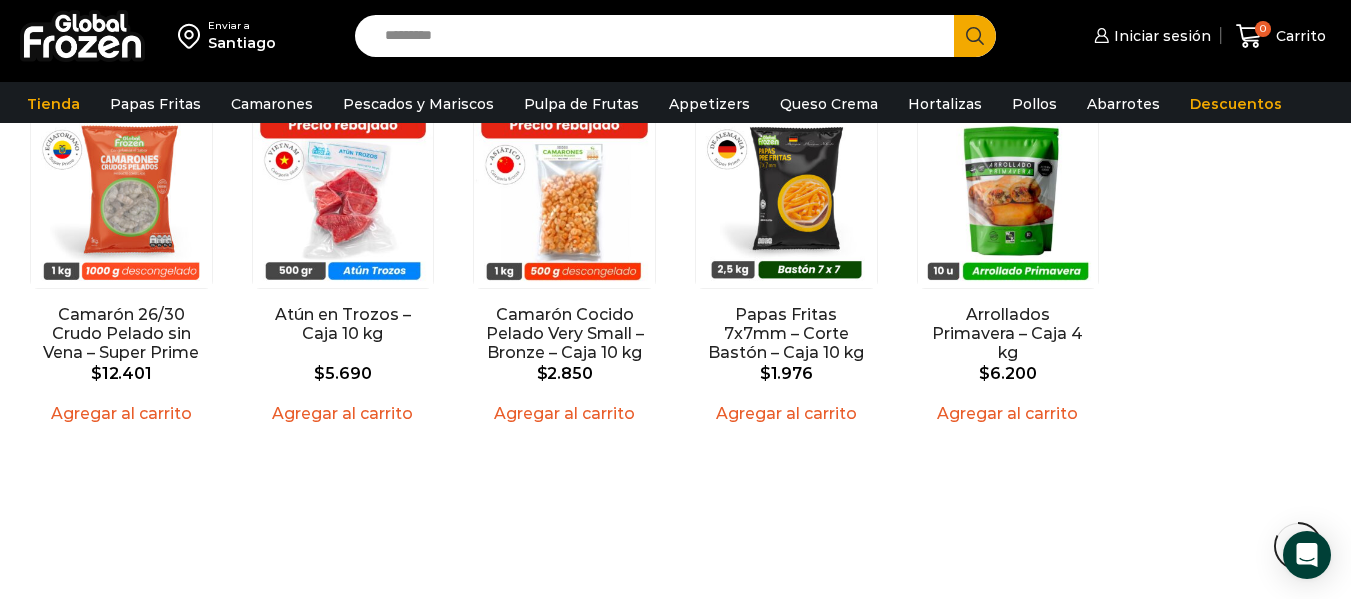 scroll, scrollTop: 2037, scrollLeft: 0, axis: vertical 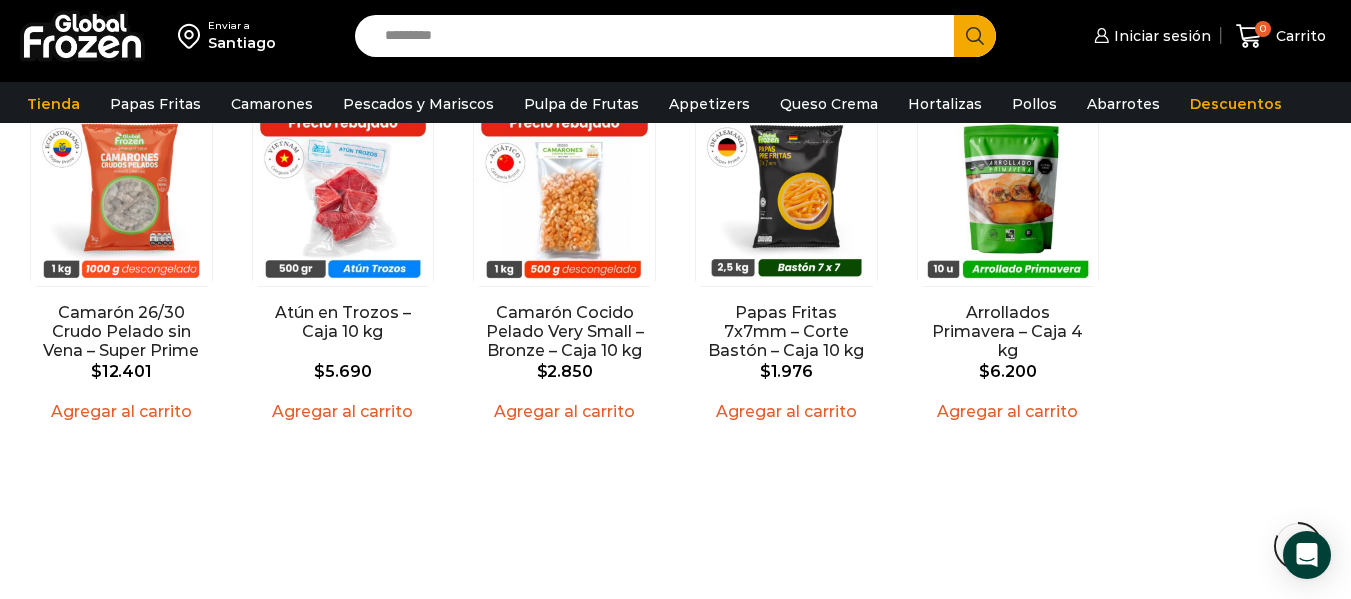 click on "Hay stock
Vista Rápida
Camarón 26/30 Crudo Pelado sin Vena – Super Prime – Caja 10 kg
$ [PRICE]
$" at bounding box center [675, 268] 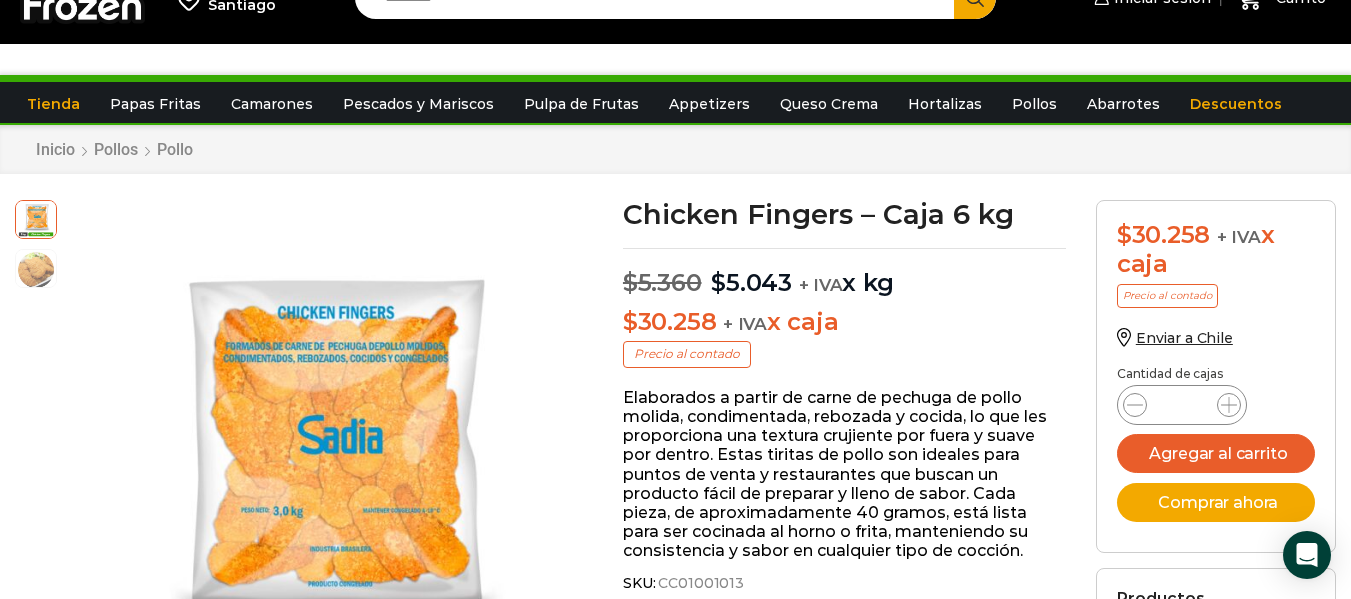 scroll, scrollTop: 0, scrollLeft: 0, axis: both 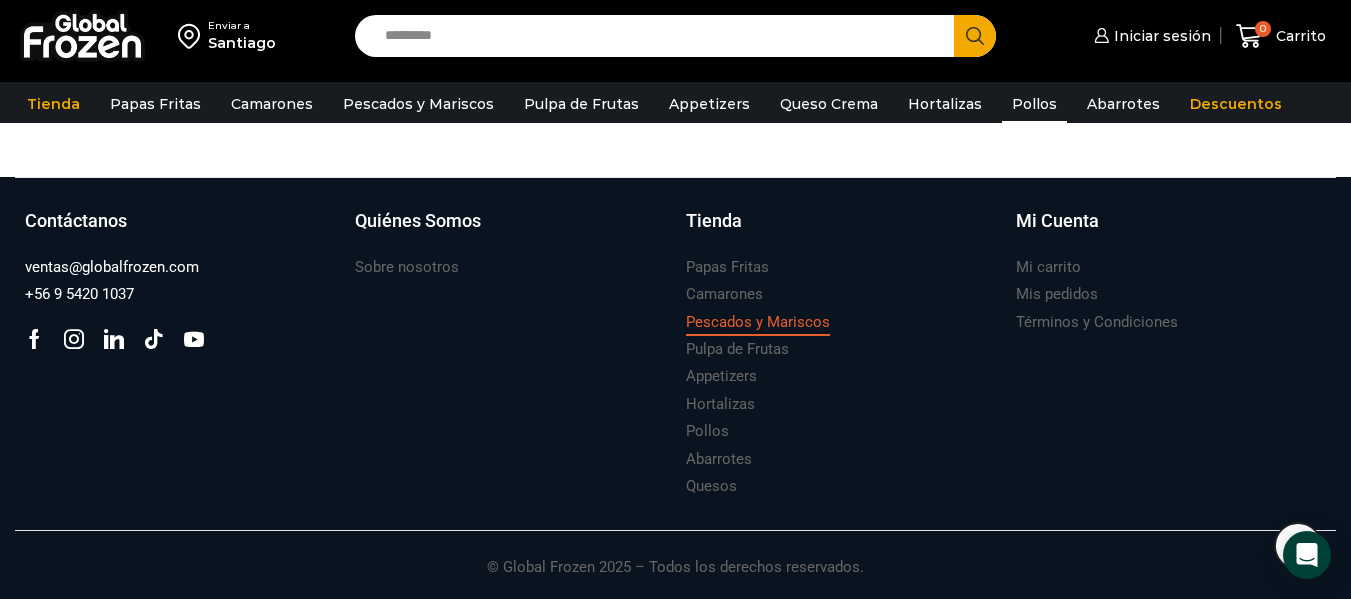 click on "Pescados y Mariscos" at bounding box center [758, 322] 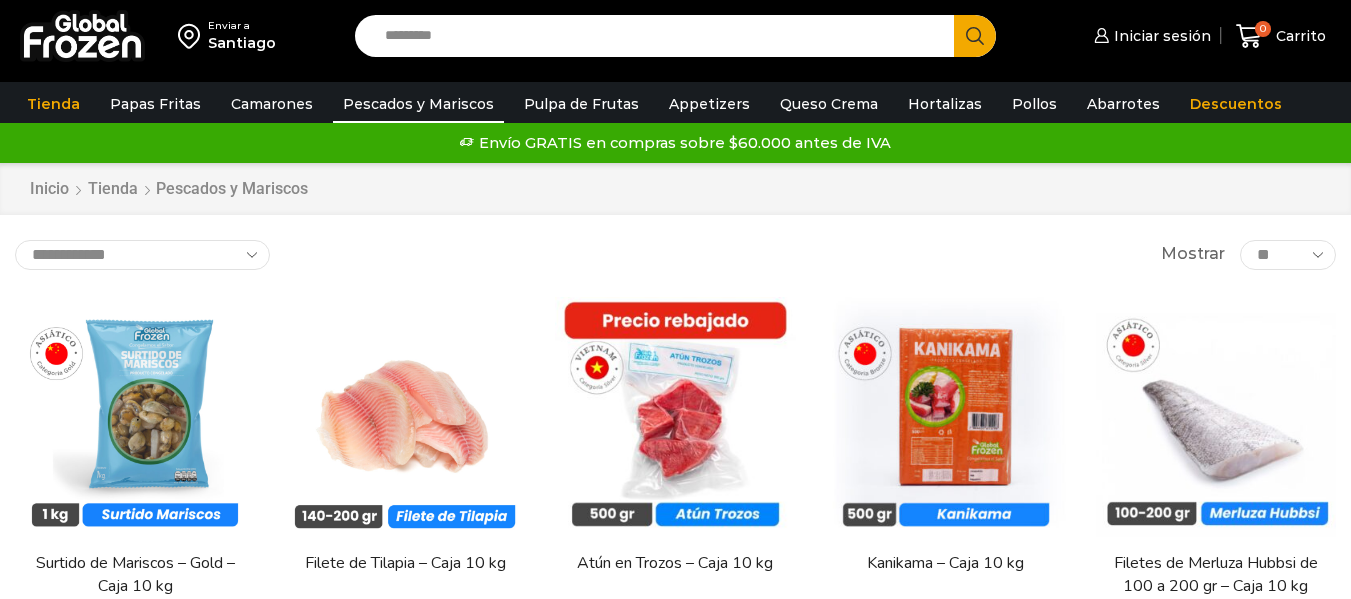 scroll, scrollTop: 0, scrollLeft: 0, axis: both 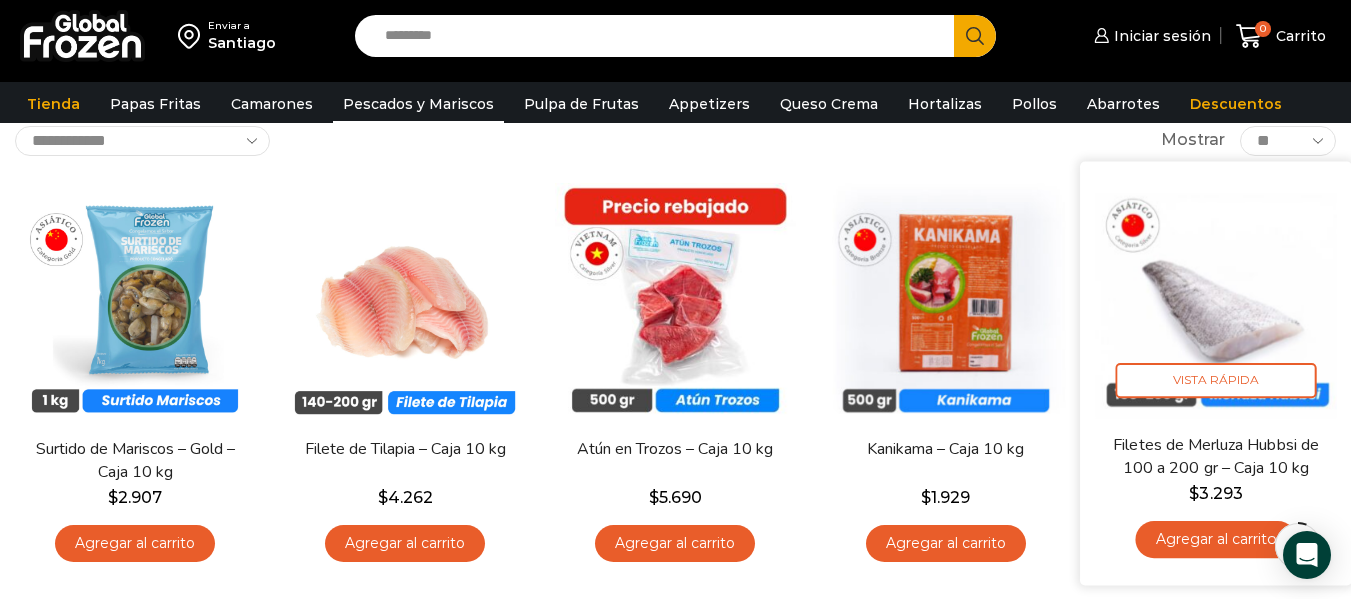click on "Filetes de Merluza Hubbsi de 100 a 200 gr – Caja 10 kg" at bounding box center [1216, 456] 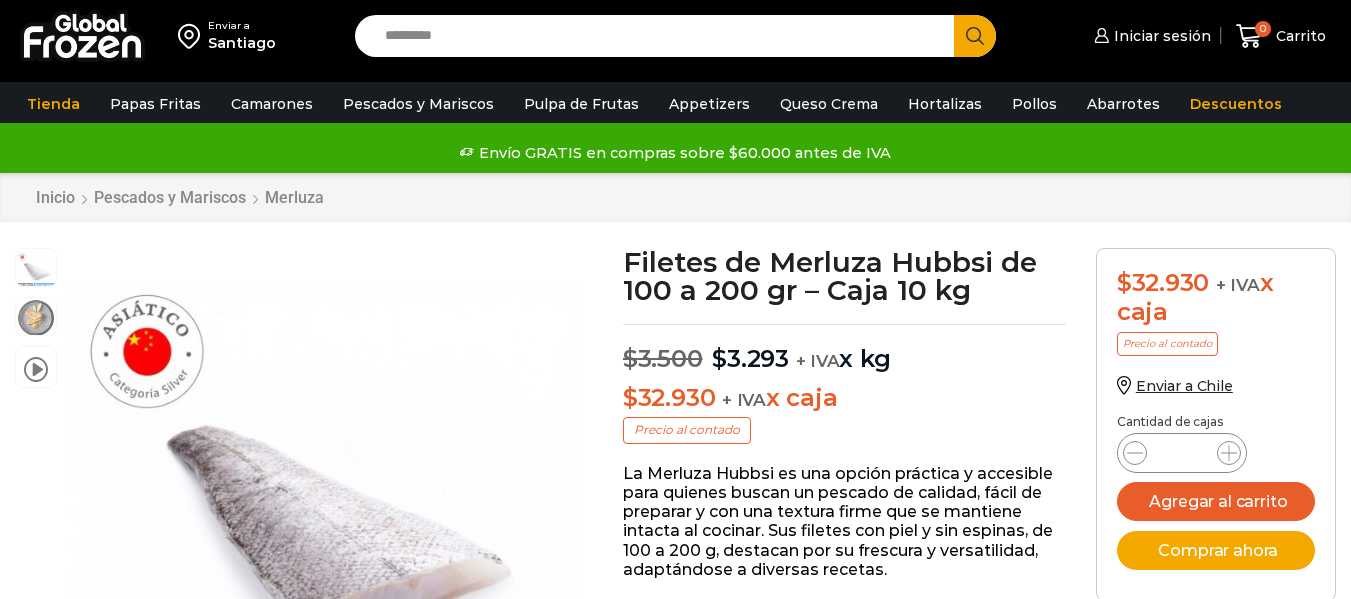 scroll, scrollTop: 1, scrollLeft: 0, axis: vertical 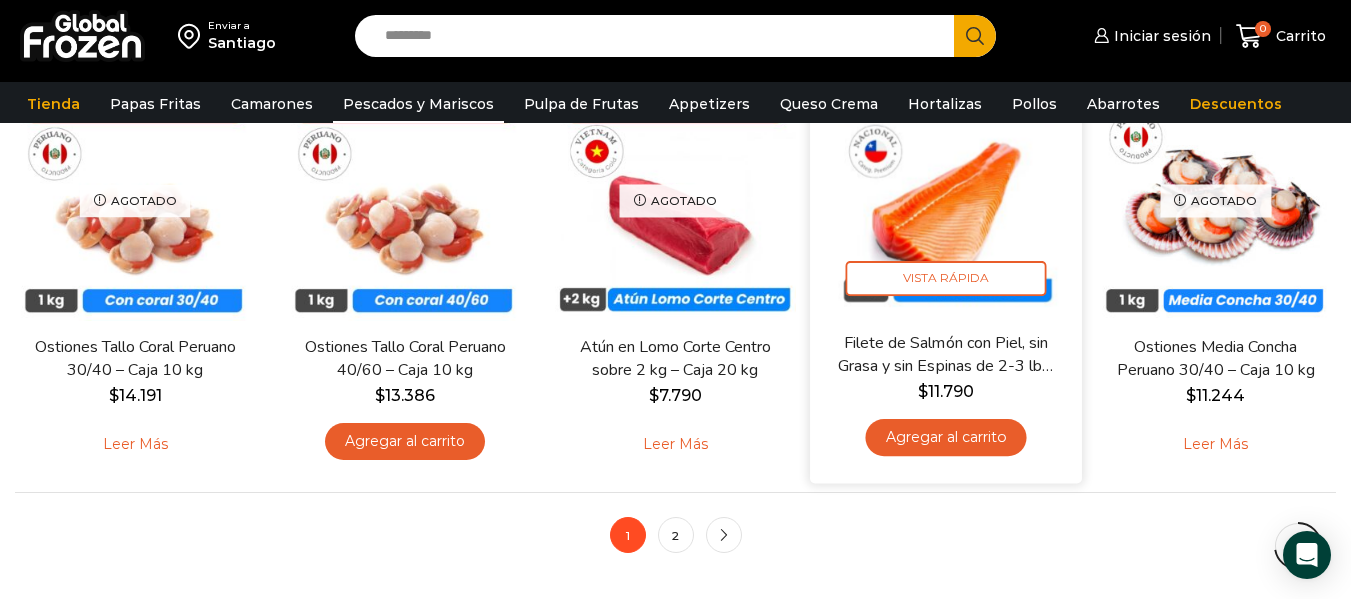click on "Filete de Salmón con Piel, sin Grasa y sin Espinas de 2-3 lb – Premium – Caja 10 kg" at bounding box center [946, 355] 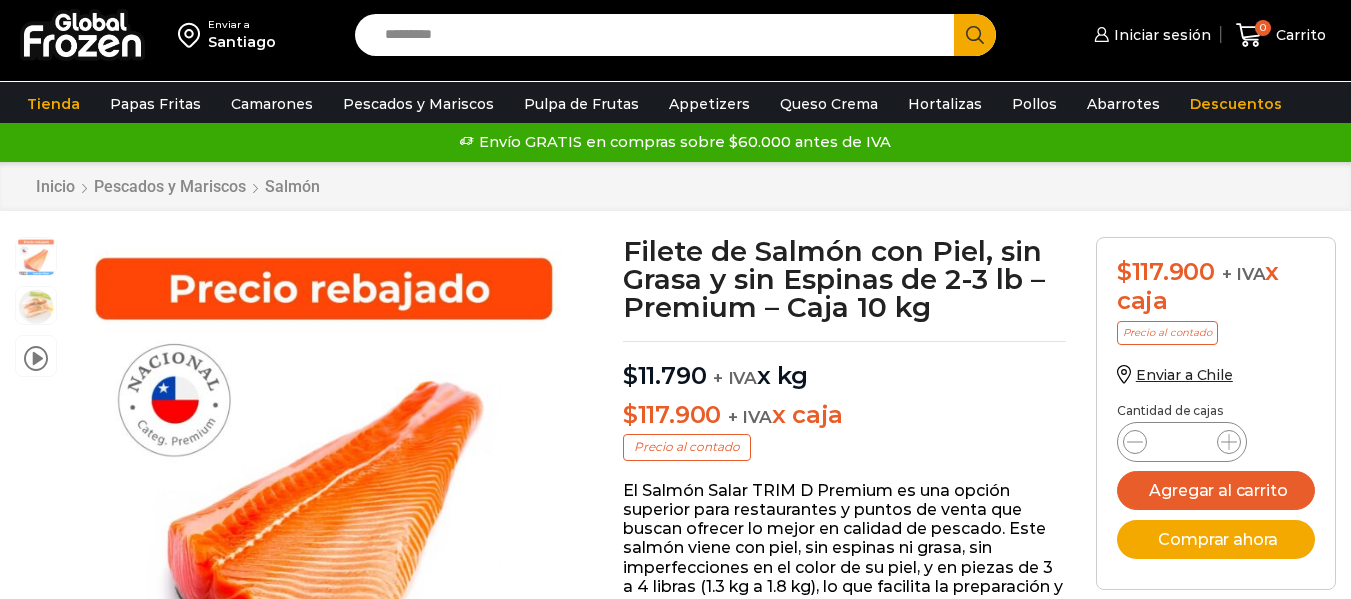 scroll, scrollTop: 1, scrollLeft: 0, axis: vertical 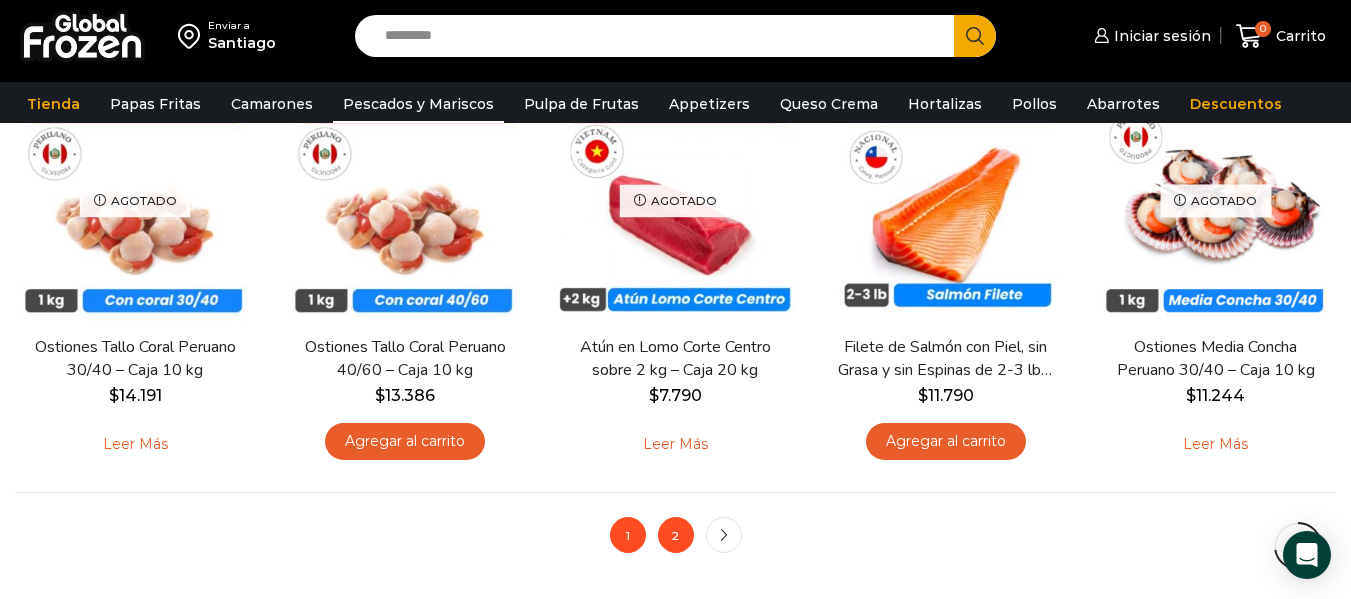 click on "2" at bounding box center [676, 535] 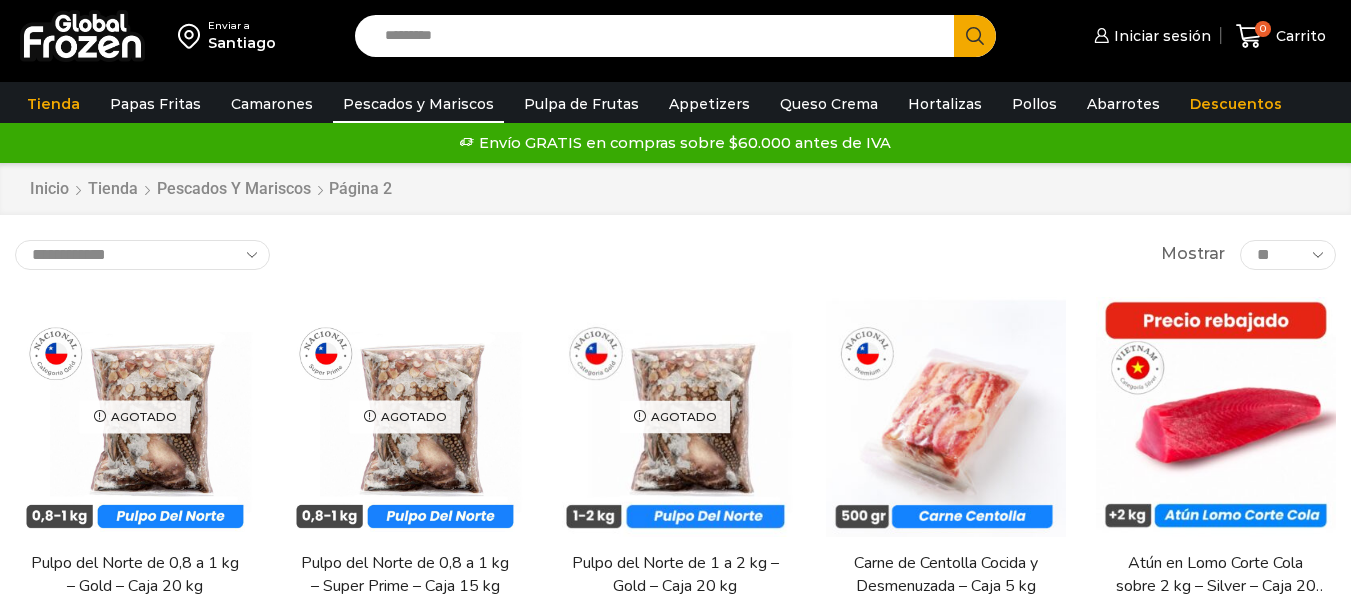 scroll, scrollTop: 0, scrollLeft: 0, axis: both 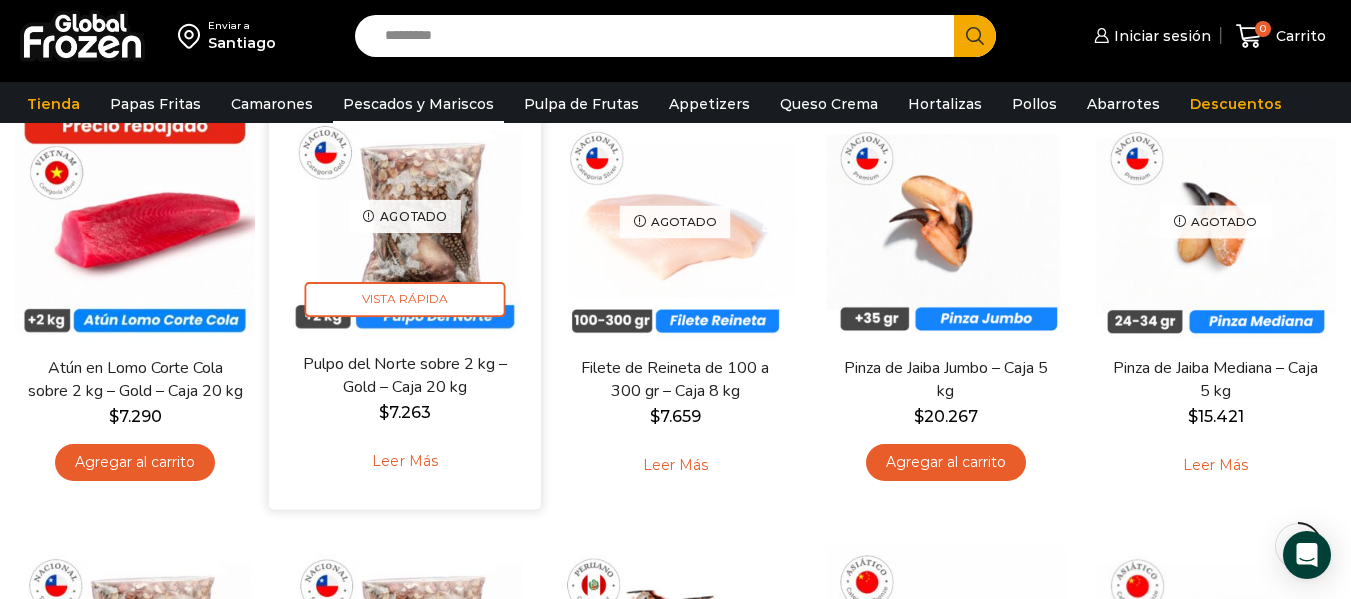 click on "Pulpo del Norte sobre 2 kg – Gold – Caja 20 kg" at bounding box center (405, 376) 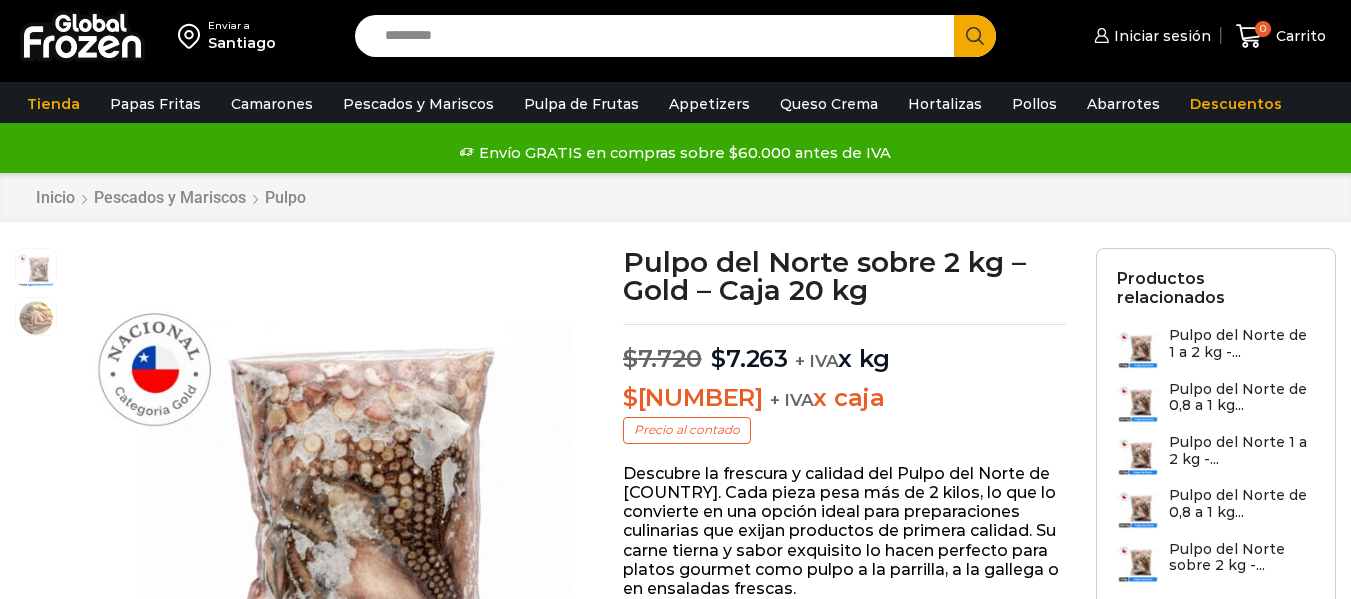 scroll, scrollTop: 1, scrollLeft: 0, axis: vertical 